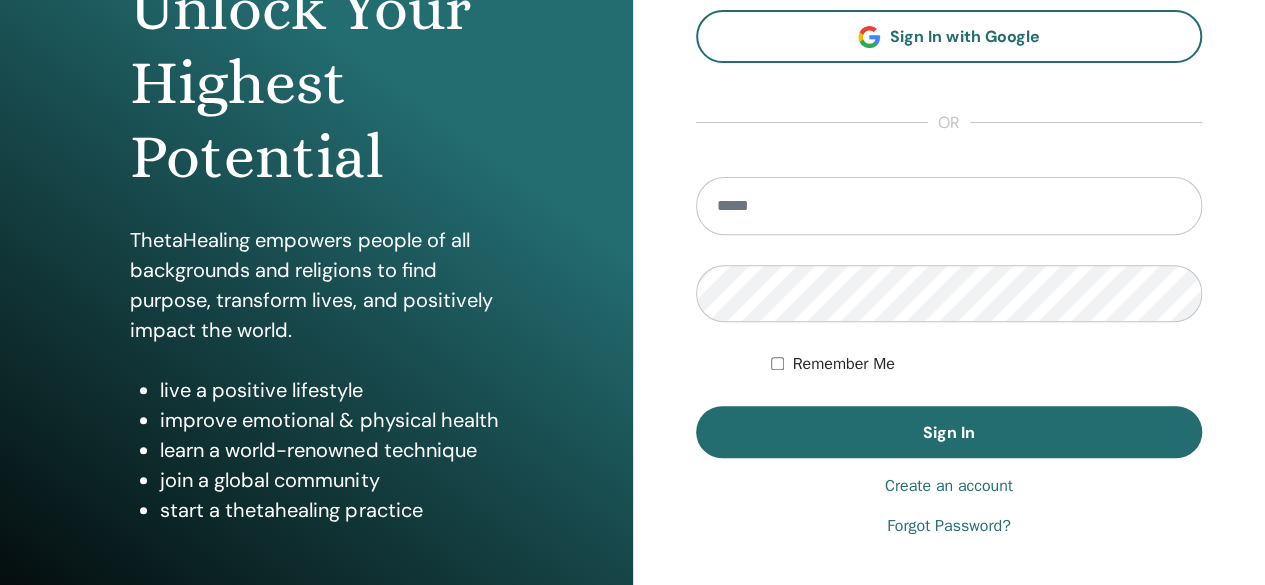 scroll, scrollTop: 200, scrollLeft: 0, axis: vertical 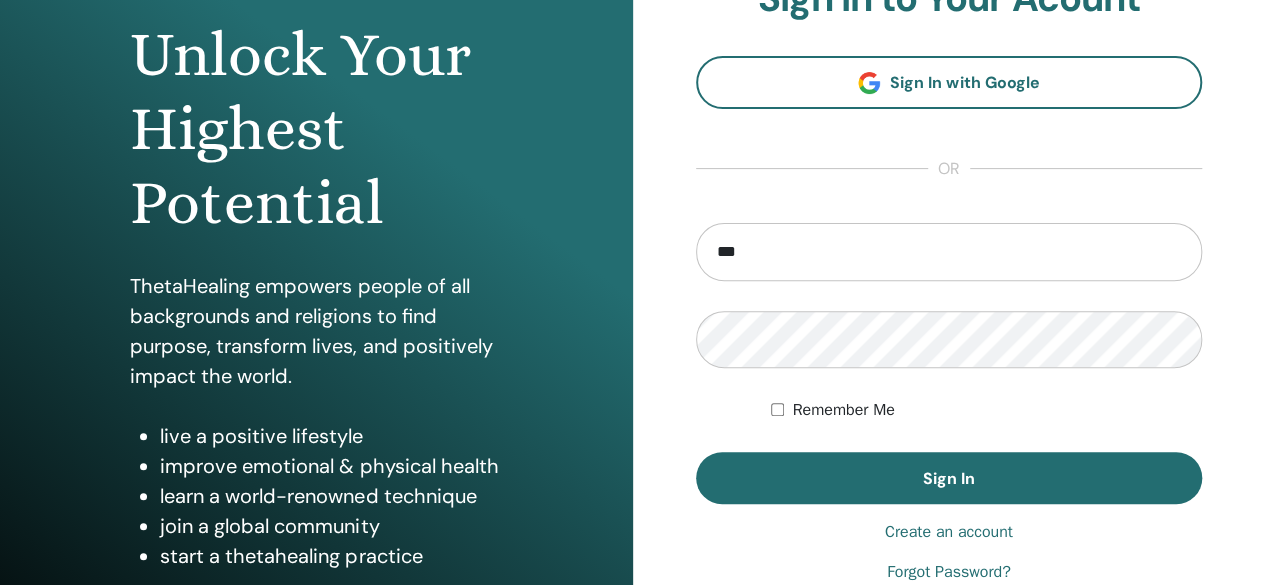 type on "**********" 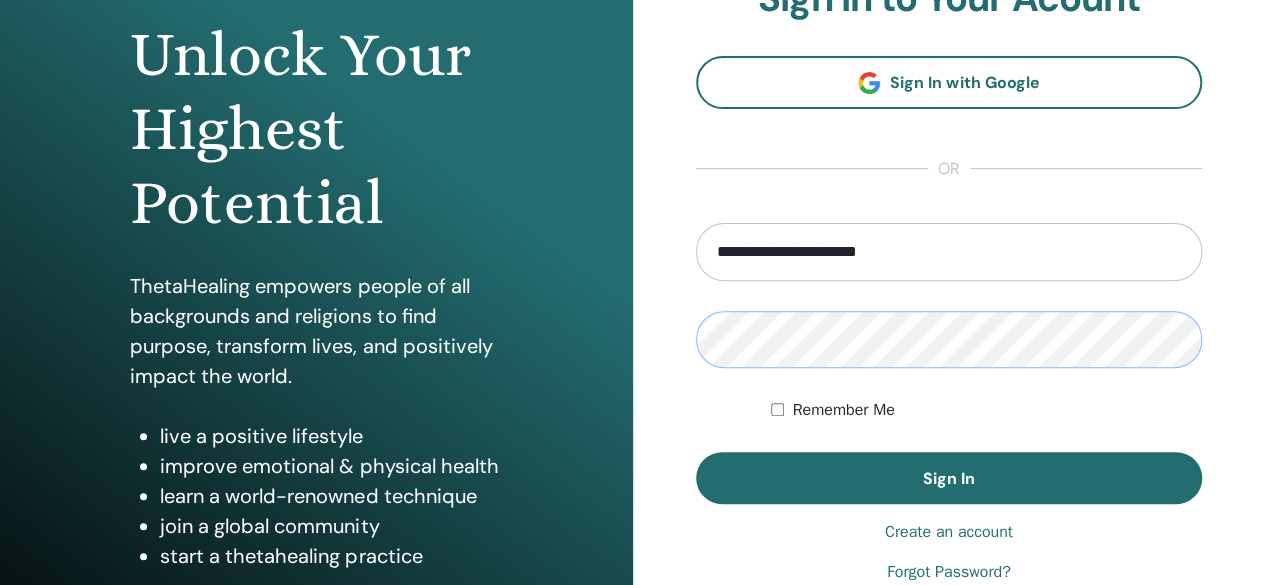 click on "Sign In" at bounding box center (949, 478) 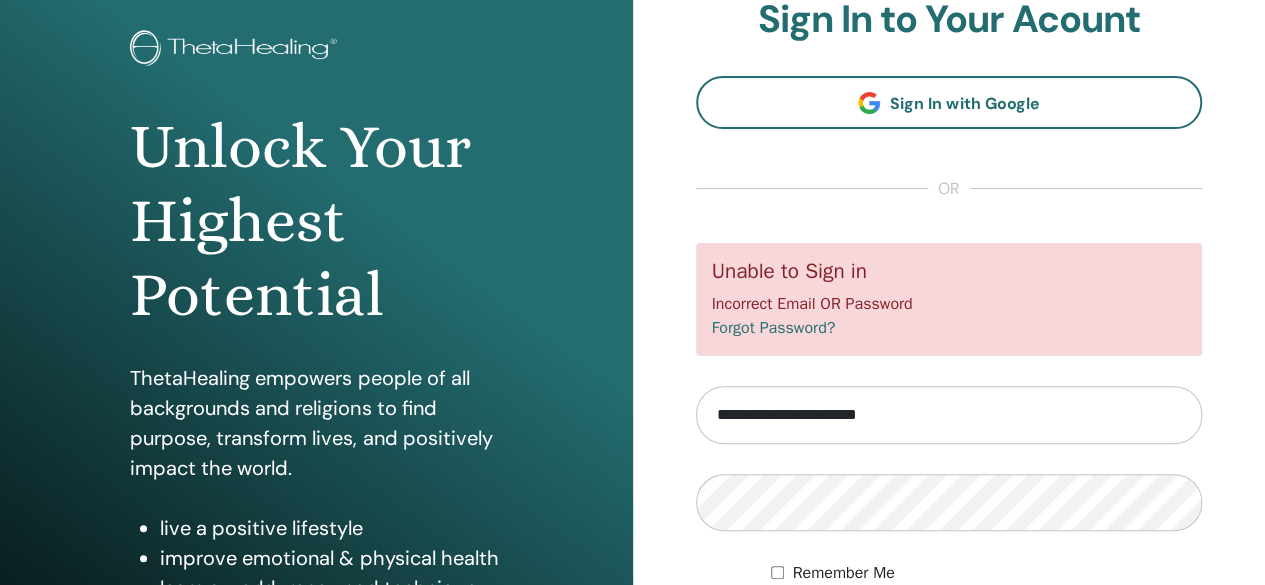 scroll, scrollTop: 206, scrollLeft: 0, axis: vertical 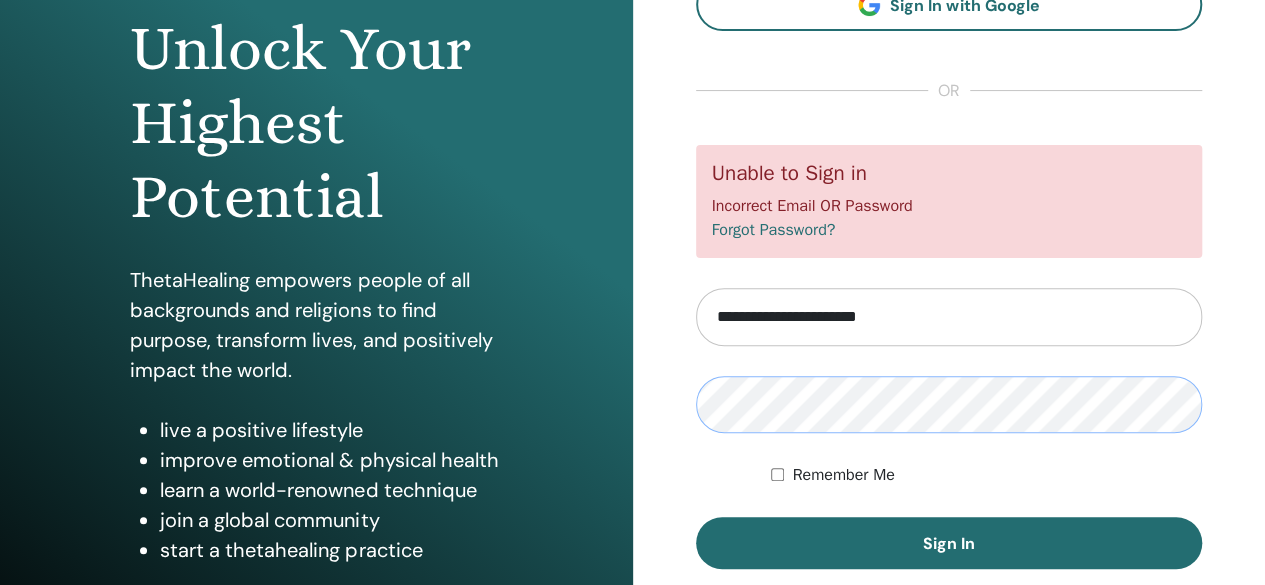 click on "Sign In" at bounding box center [949, 543] 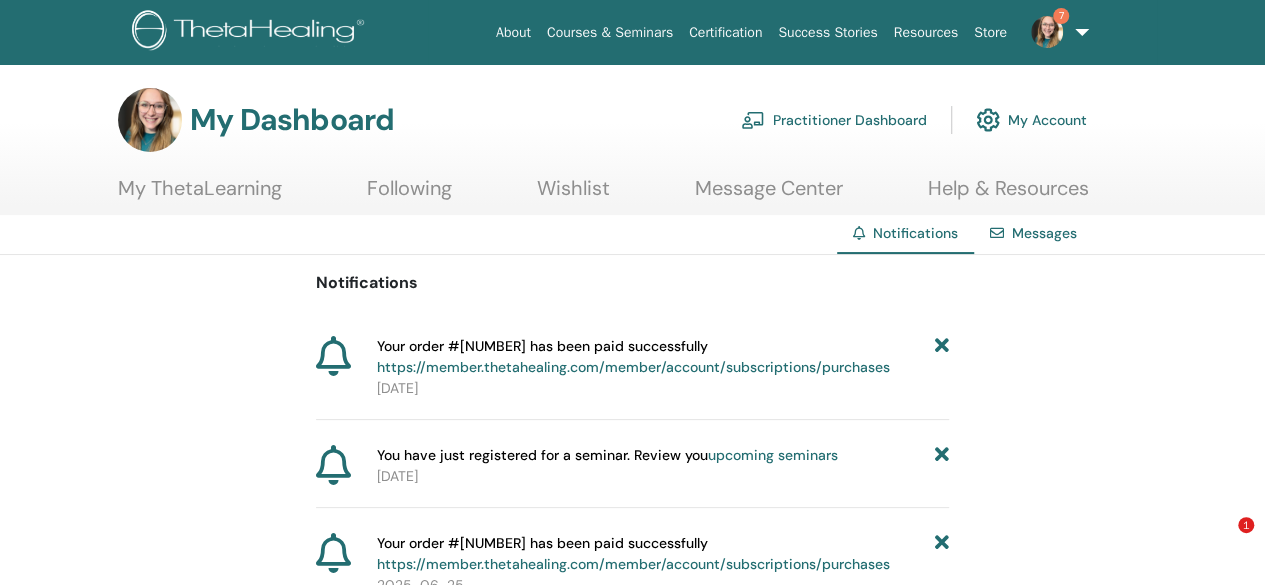 scroll, scrollTop: 100, scrollLeft: 0, axis: vertical 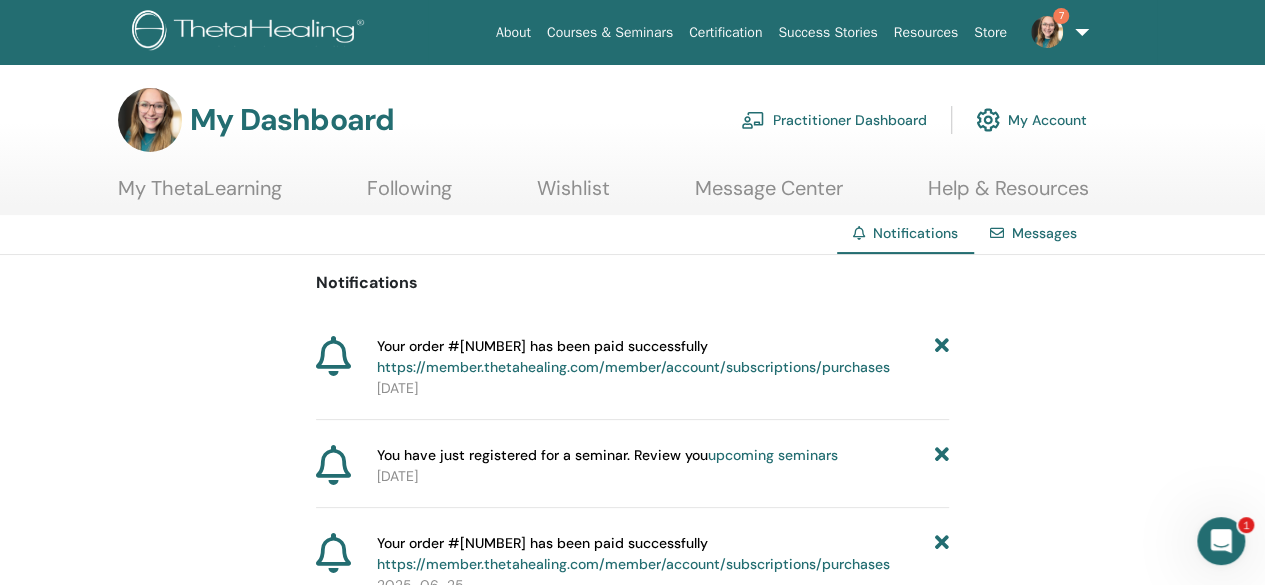 click on "My Account" at bounding box center (1031, 120) 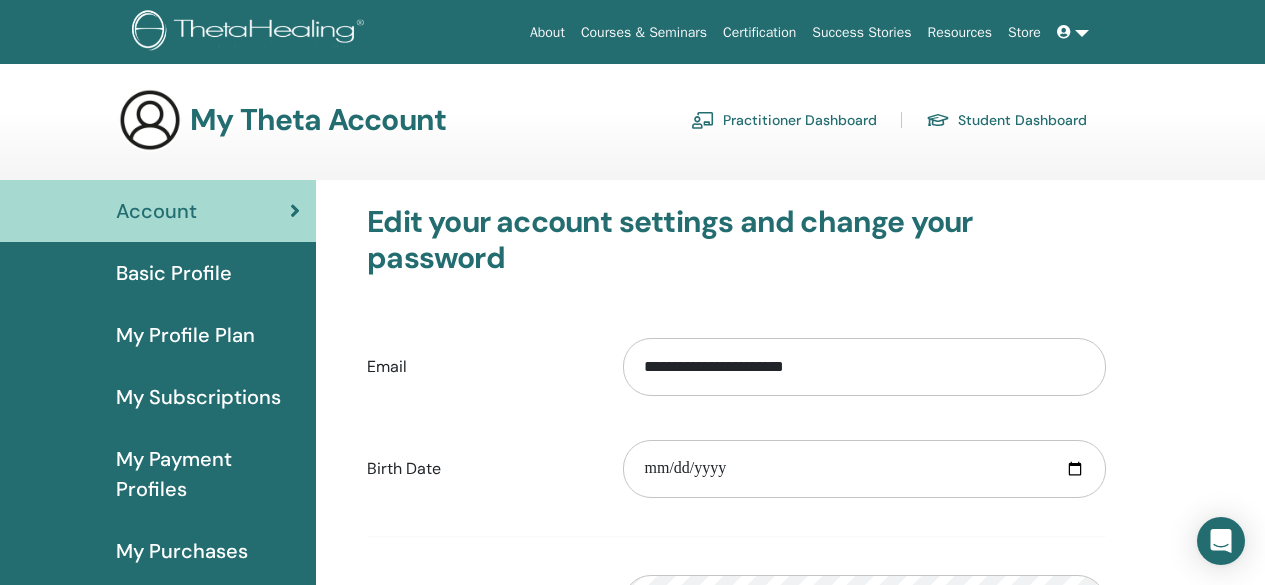 scroll, scrollTop: 0, scrollLeft: 0, axis: both 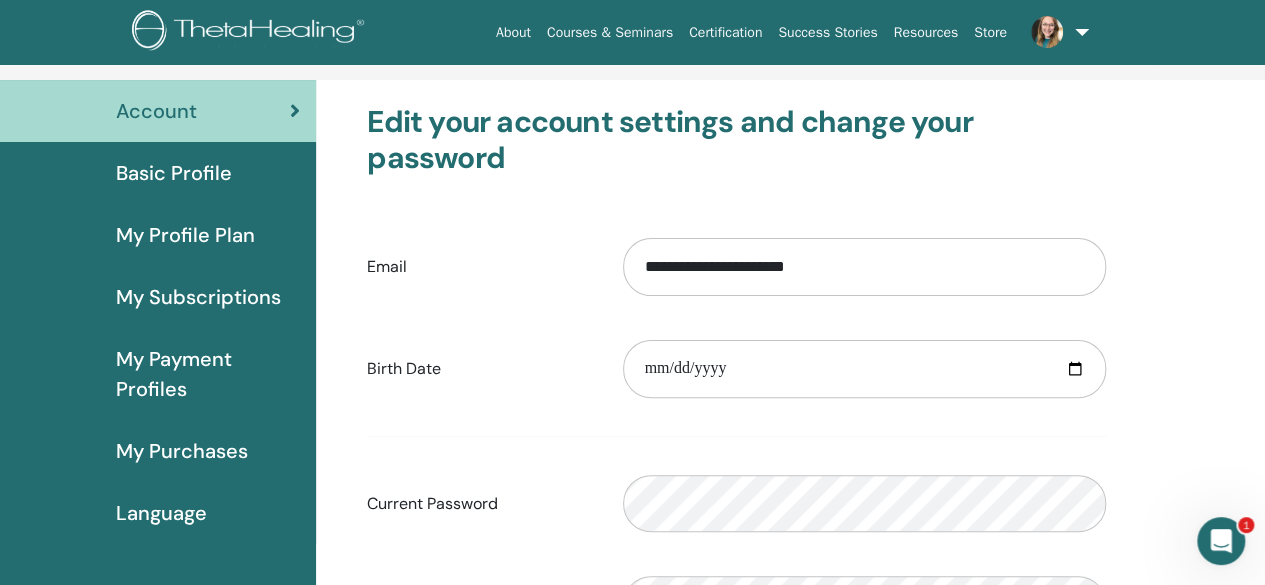 click on "My Subscriptions" at bounding box center (198, 297) 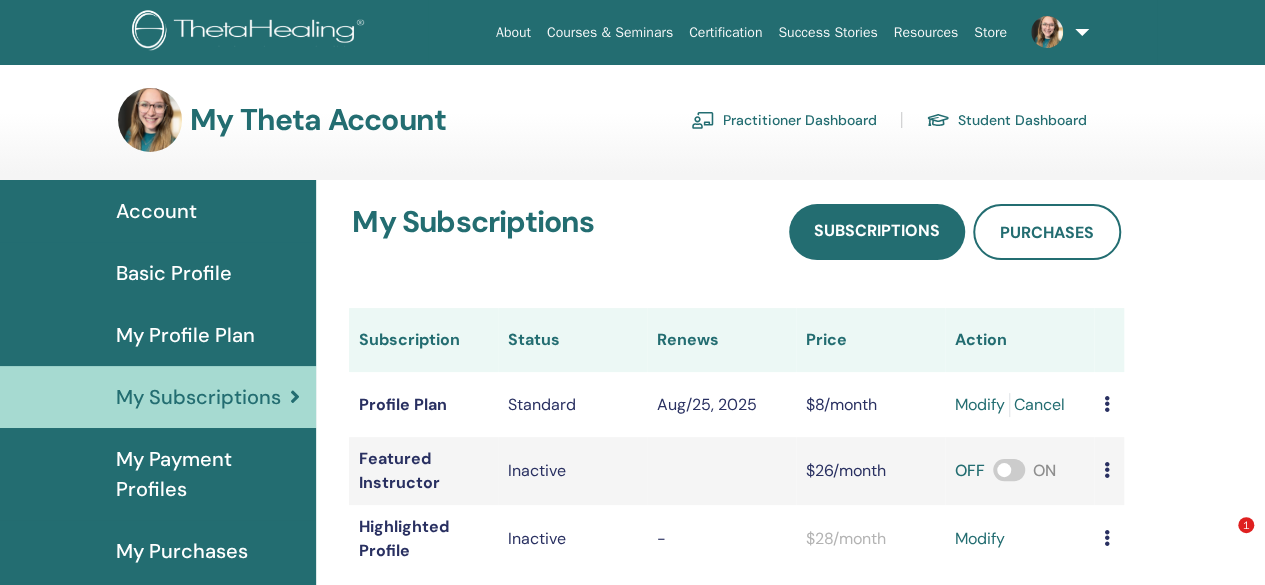 scroll, scrollTop: 230, scrollLeft: 0, axis: vertical 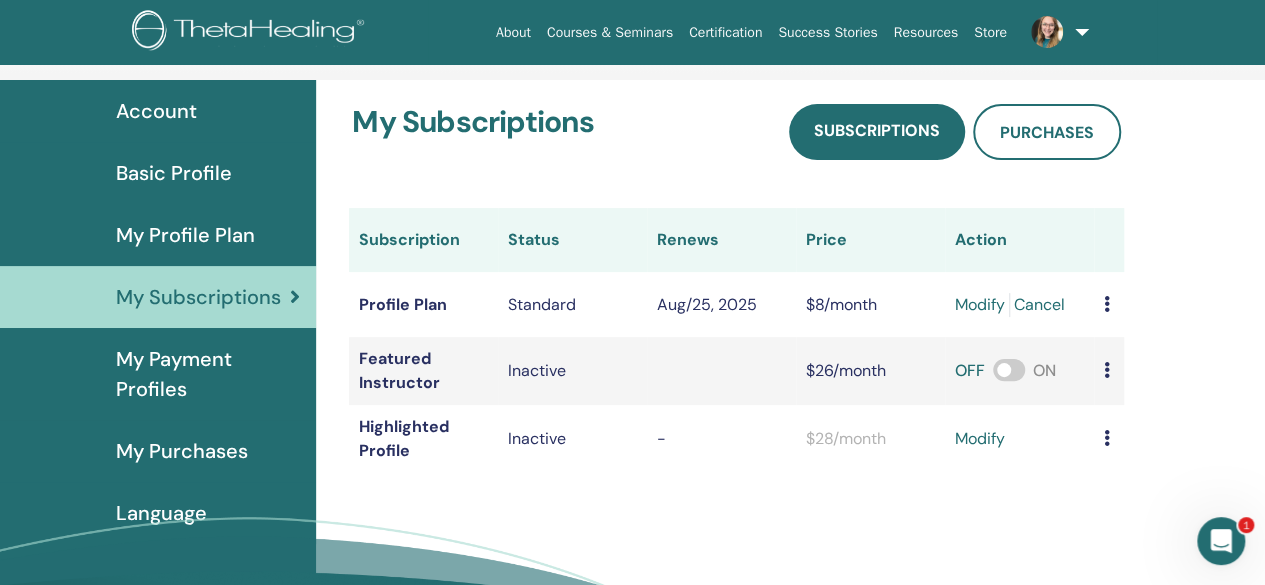 click on "modify" at bounding box center (980, 305) 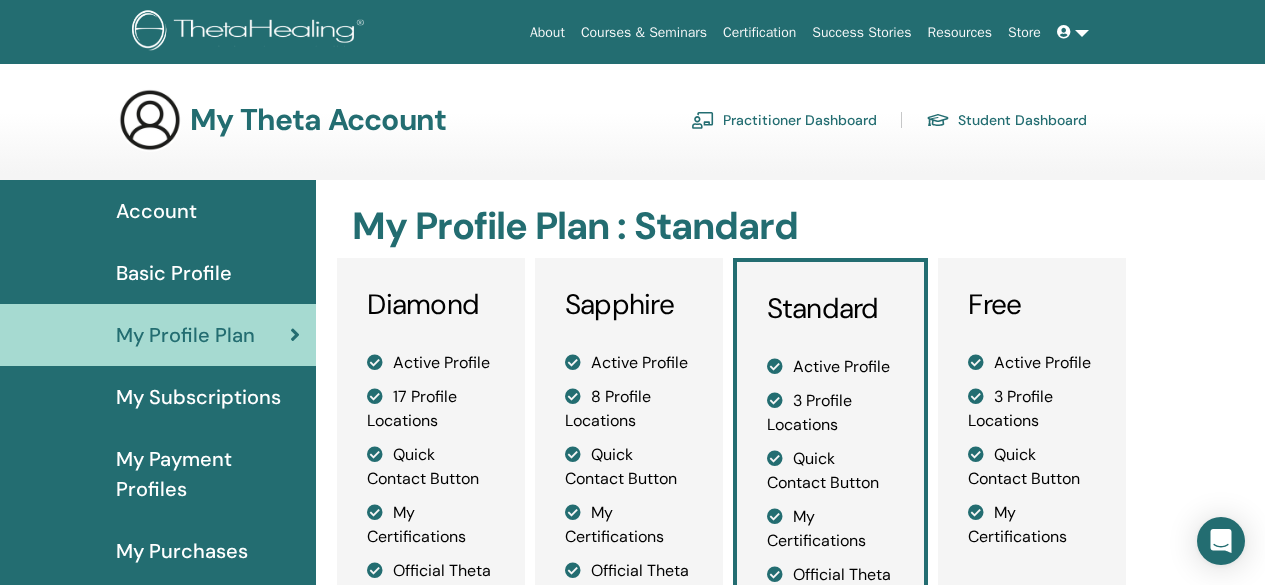 scroll, scrollTop: 0, scrollLeft: 0, axis: both 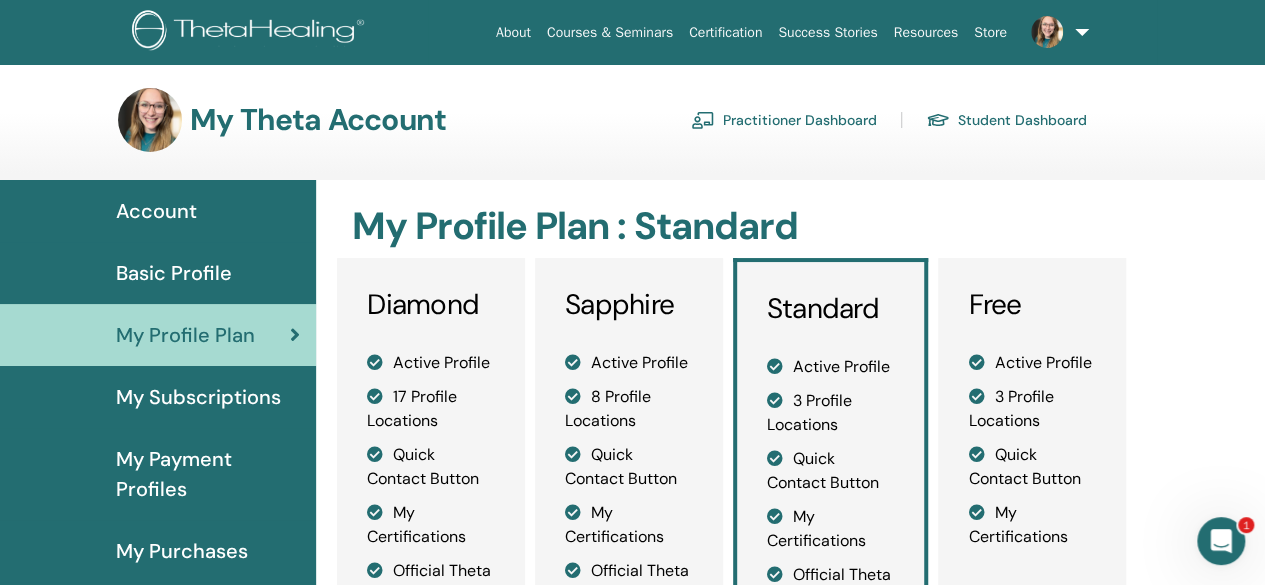 click on "My Subscriptions" at bounding box center (198, 397) 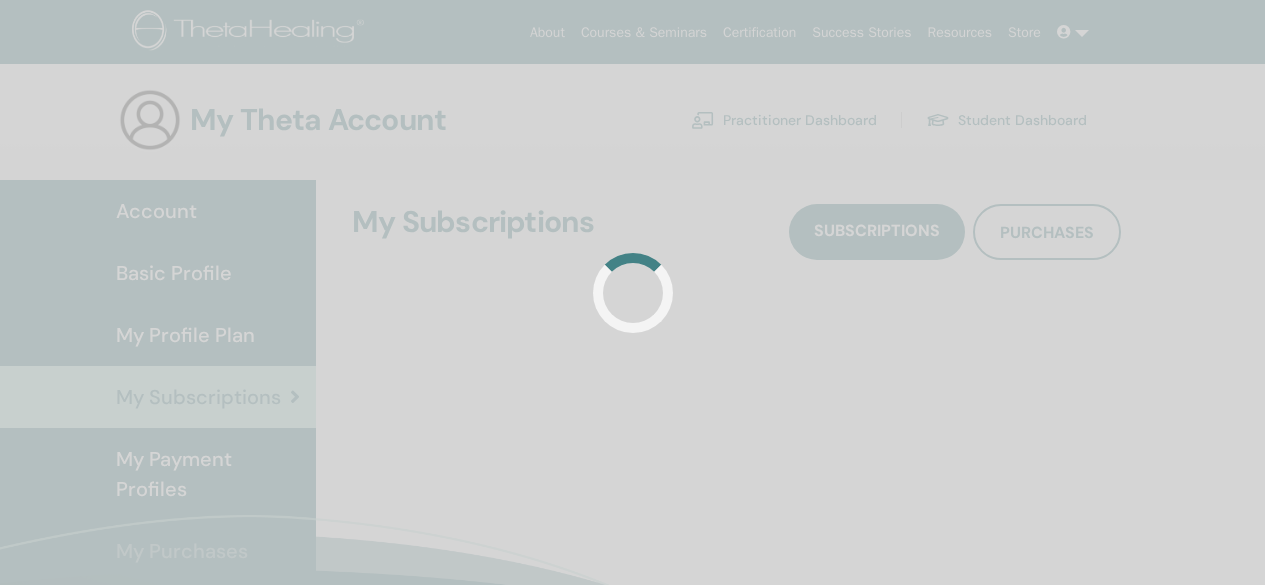 scroll, scrollTop: 0, scrollLeft: 0, axis: both 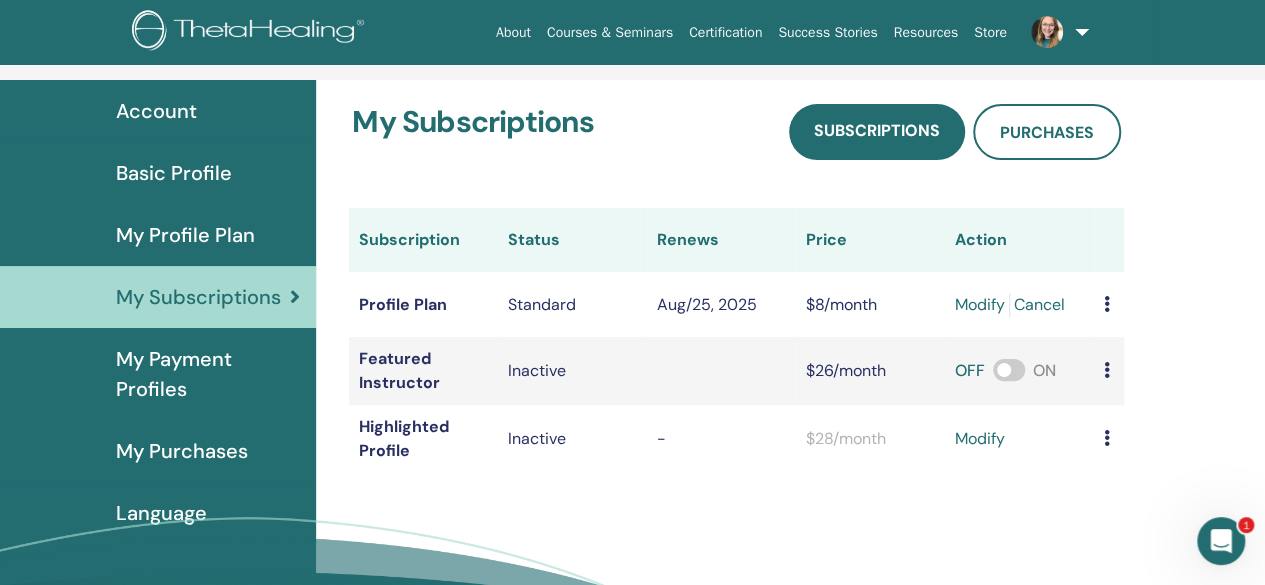 click on "My Payment Profiles" at bounding box center (208, 374) 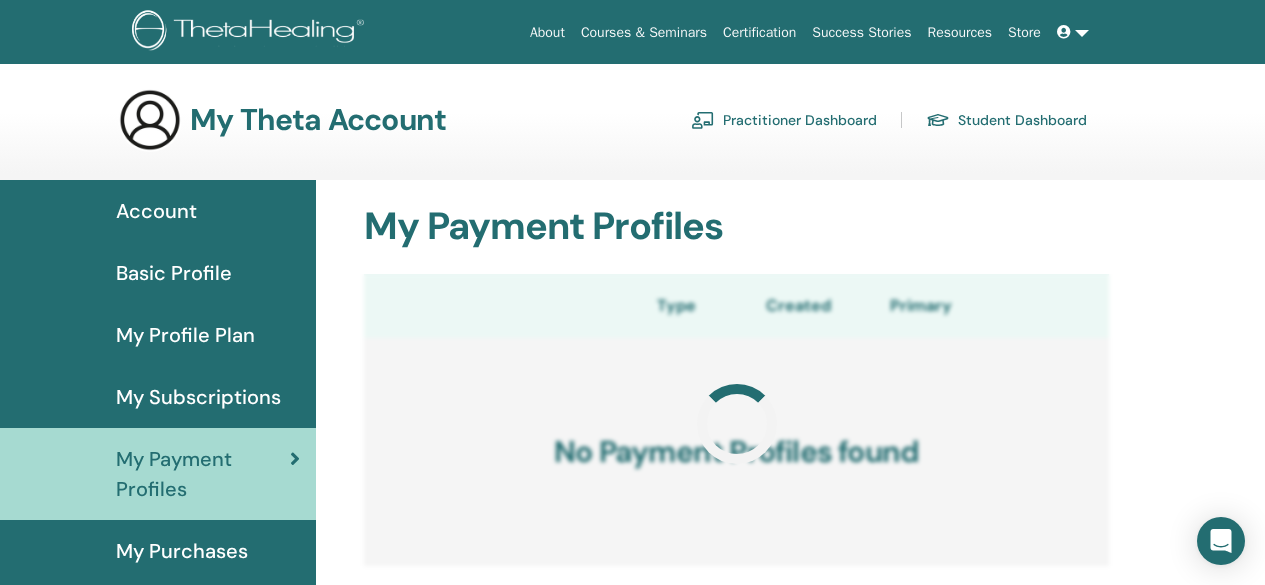 scroll, scrollTop: 0, scrollLeft: 0, axis: both 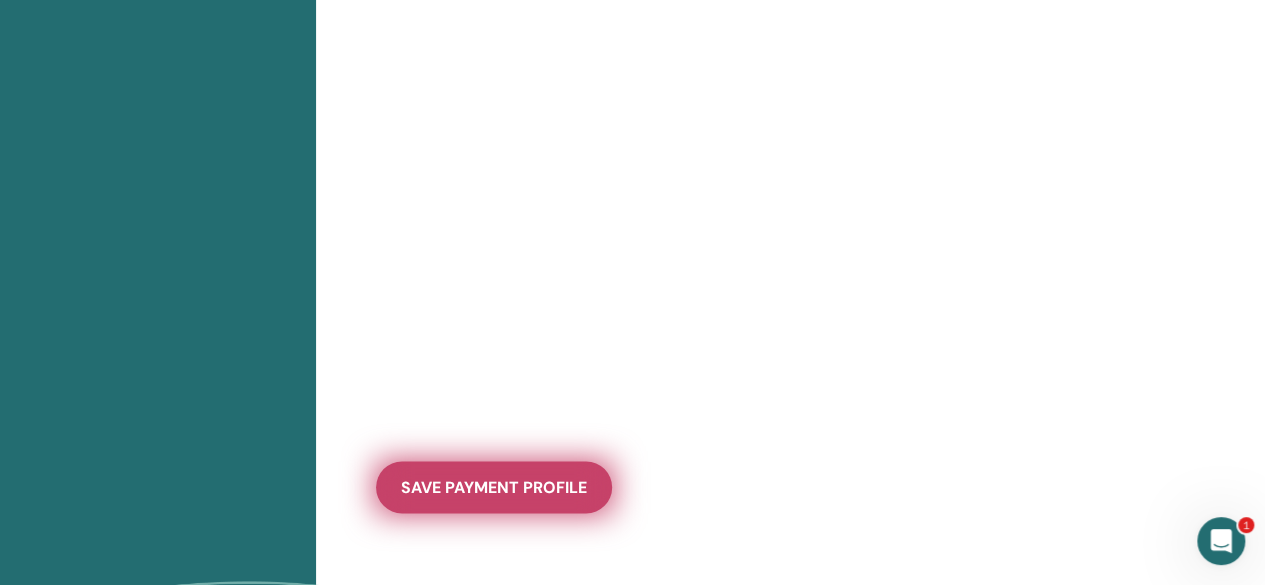 click on "save payment profile" at bounding box center (494, 487) 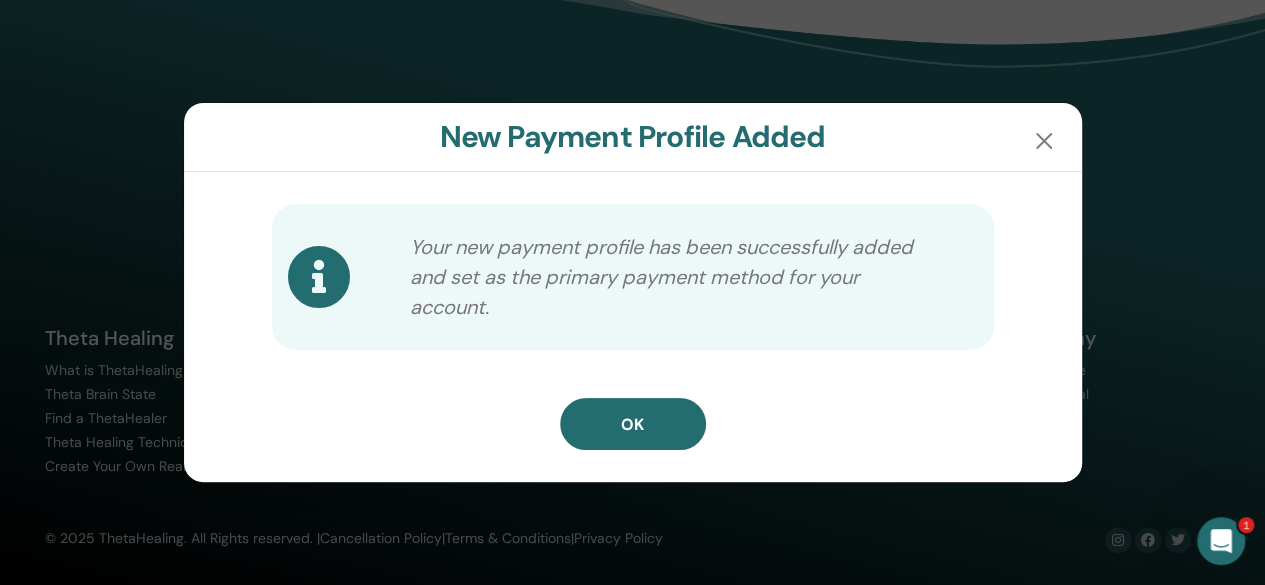 scroll, scrollTop: 1154, scrollLeft: 0, axis: vertical 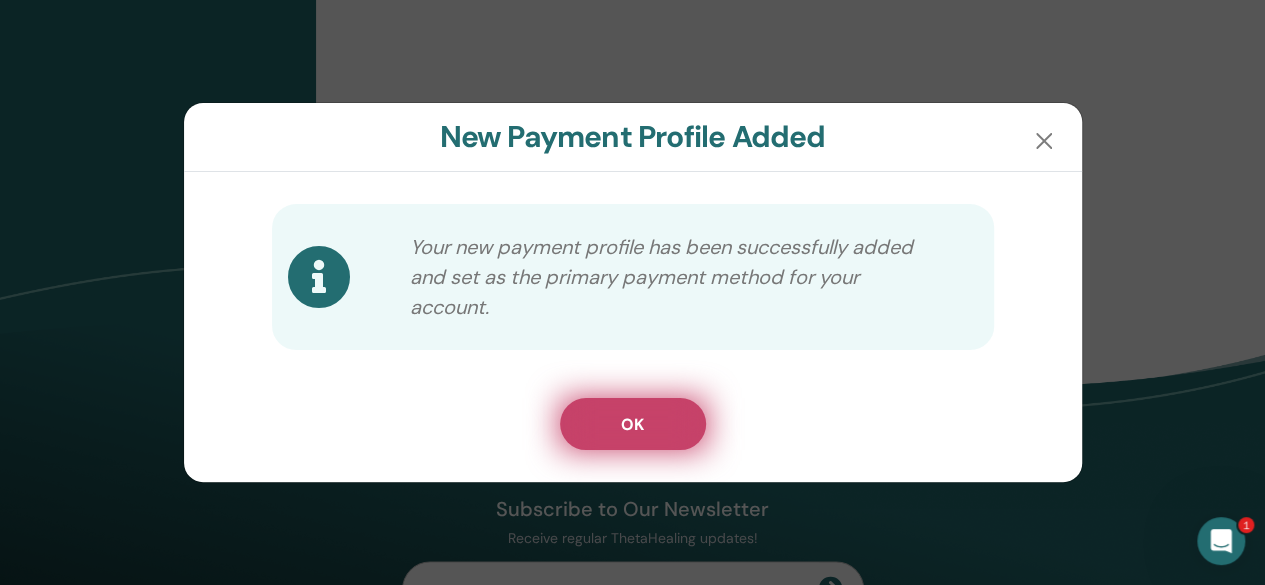 click on "OK" at bounding box center (633, 424) 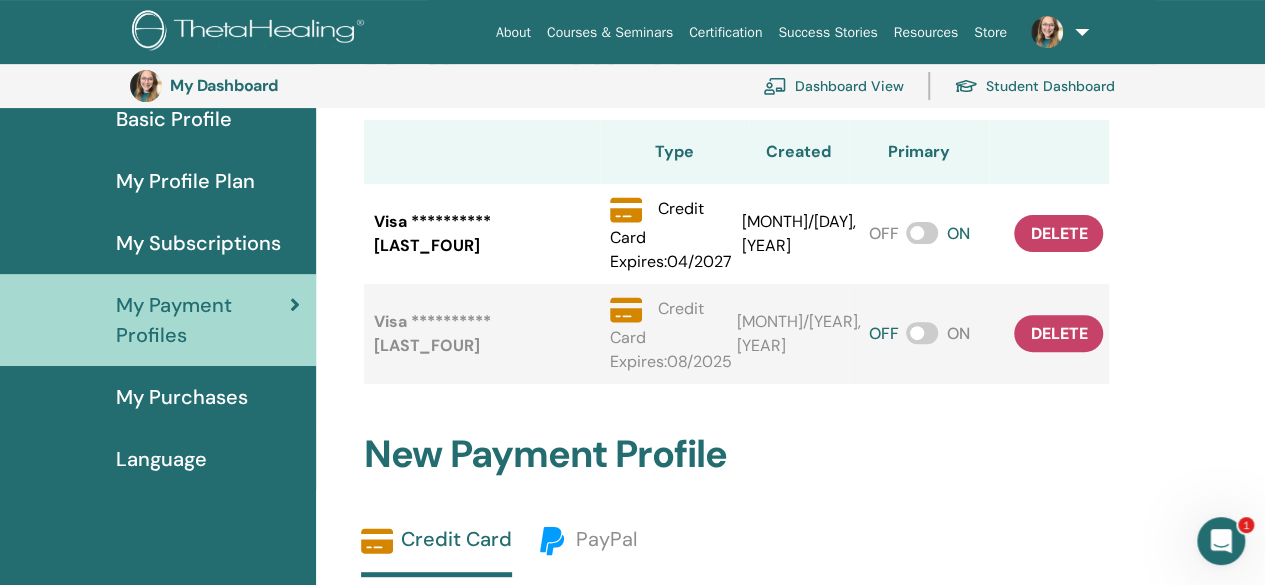 scroll, scrollTop: 154, scrollLeft: 0, axis: vertical 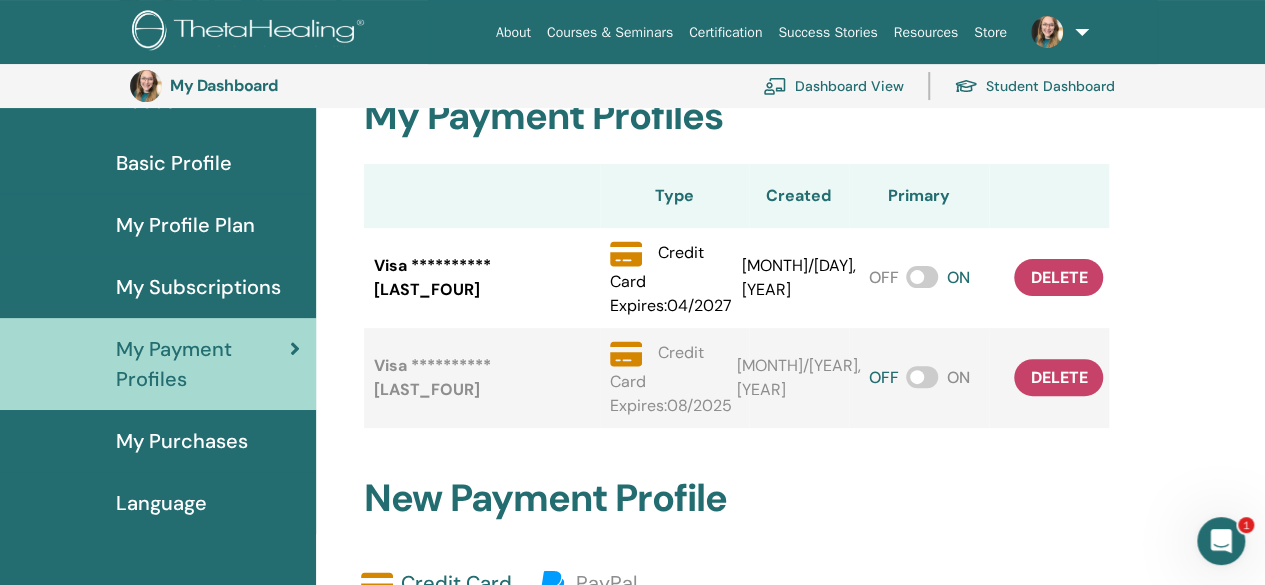 click on "Expires  :  08  /  2025" at bounding box center (674, 406) 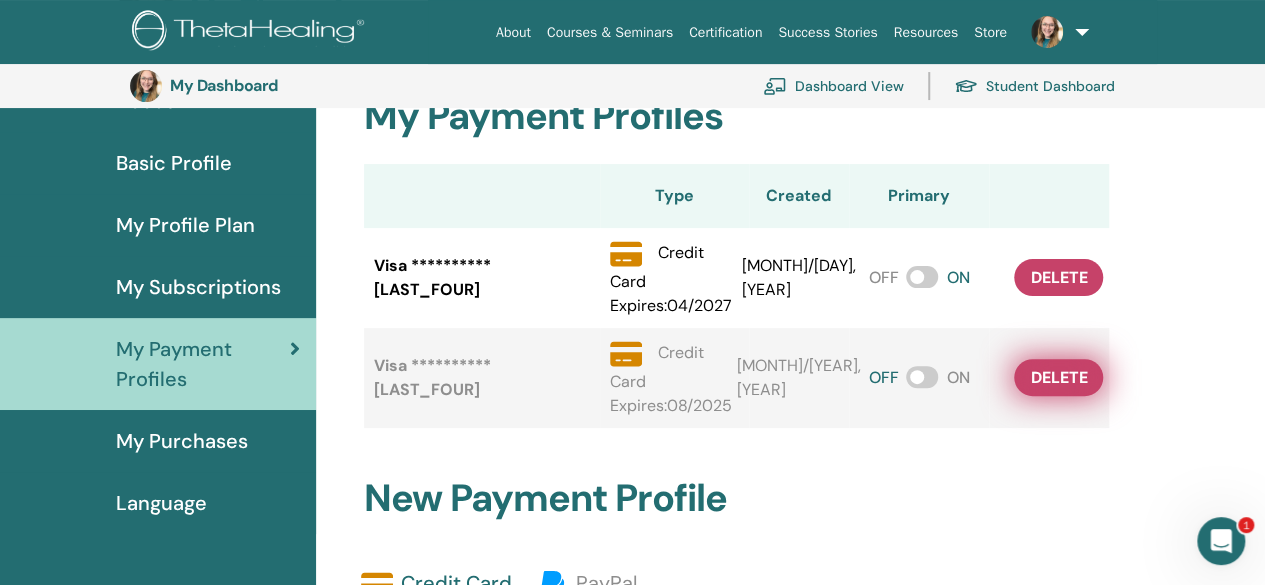click on "delete" at bounding box center [1058, 377] 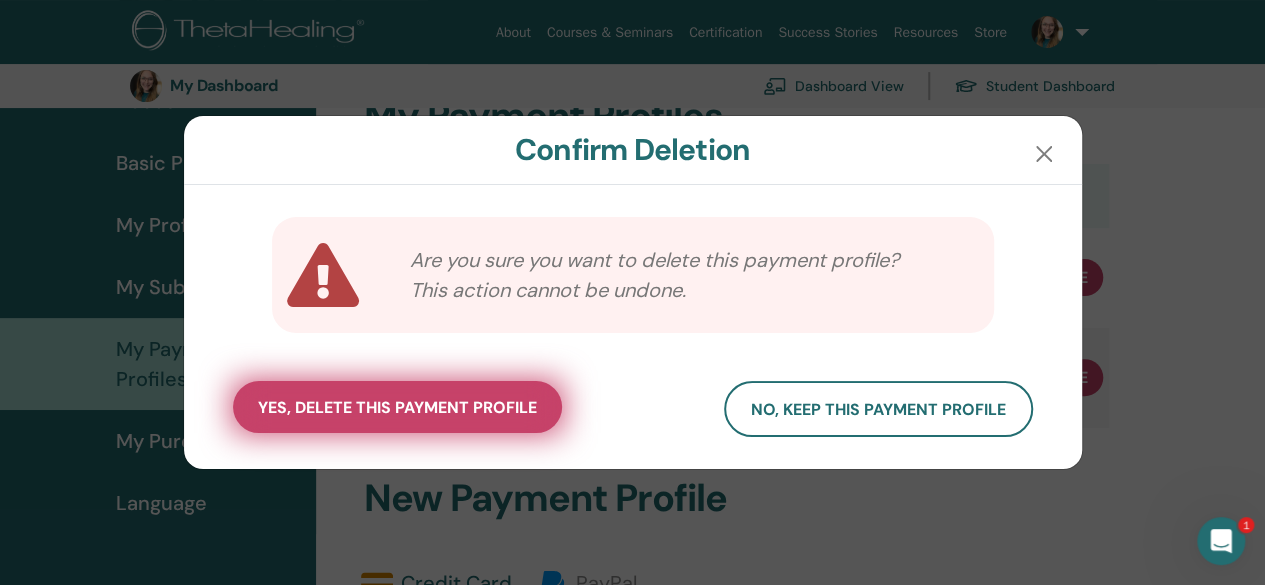 click on "yes, delete this payment profile" at bounding box center [397, 407] 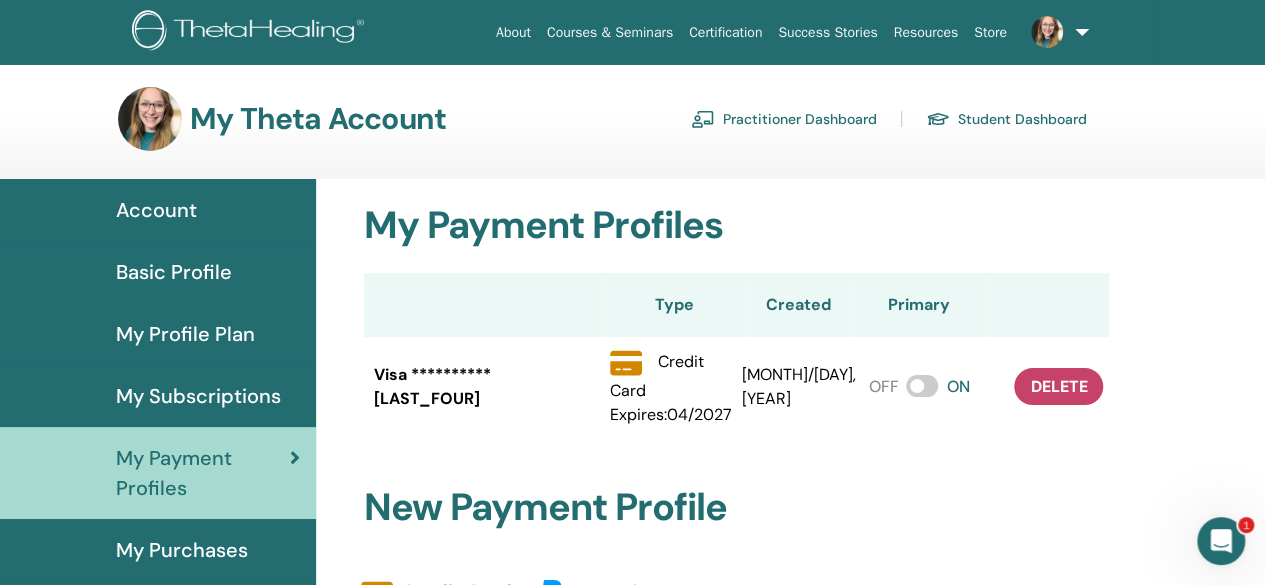 scroll, scrollTop: 0, scrollLeft: 0, axis: both 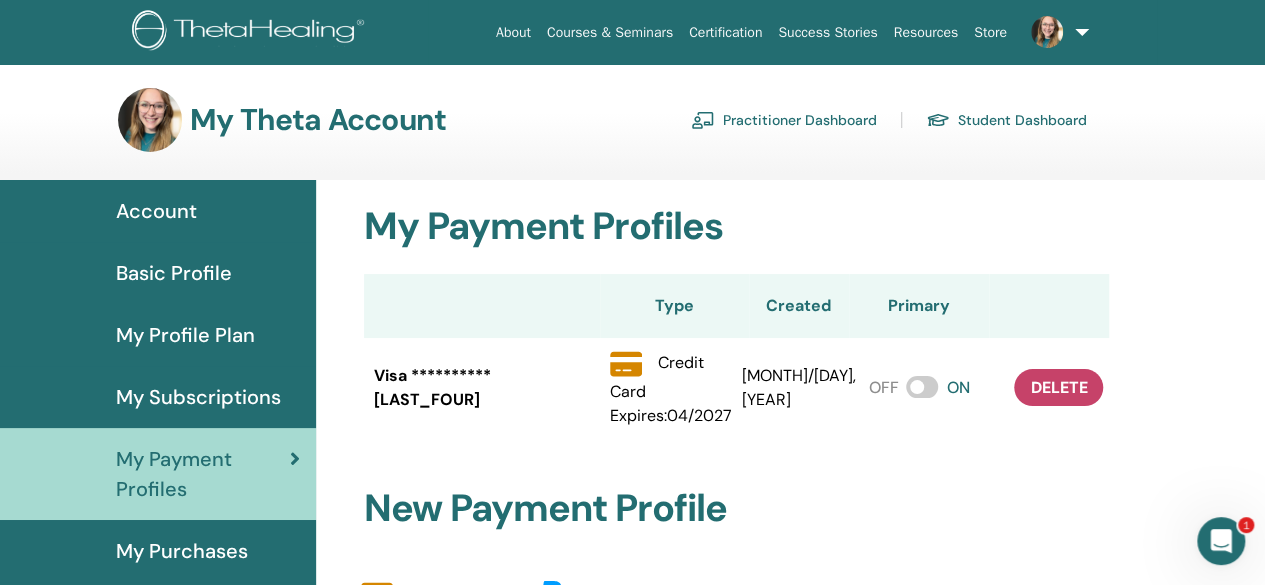 click at bounding box center (1047, 32) 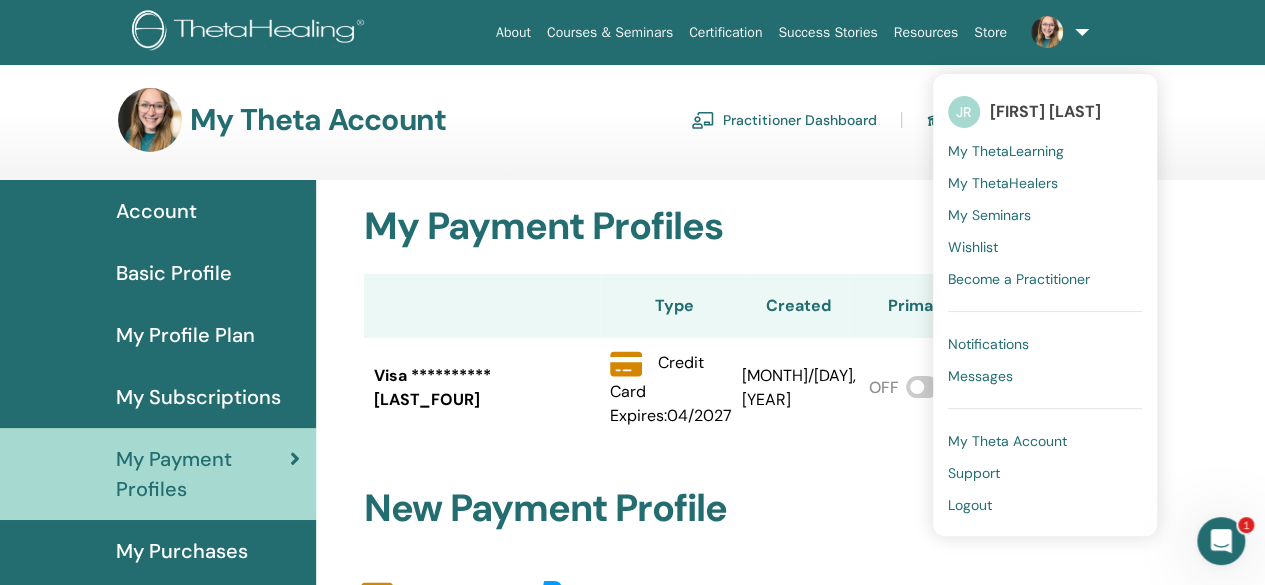 click on "Logout" at bounding box center (1045, 505) 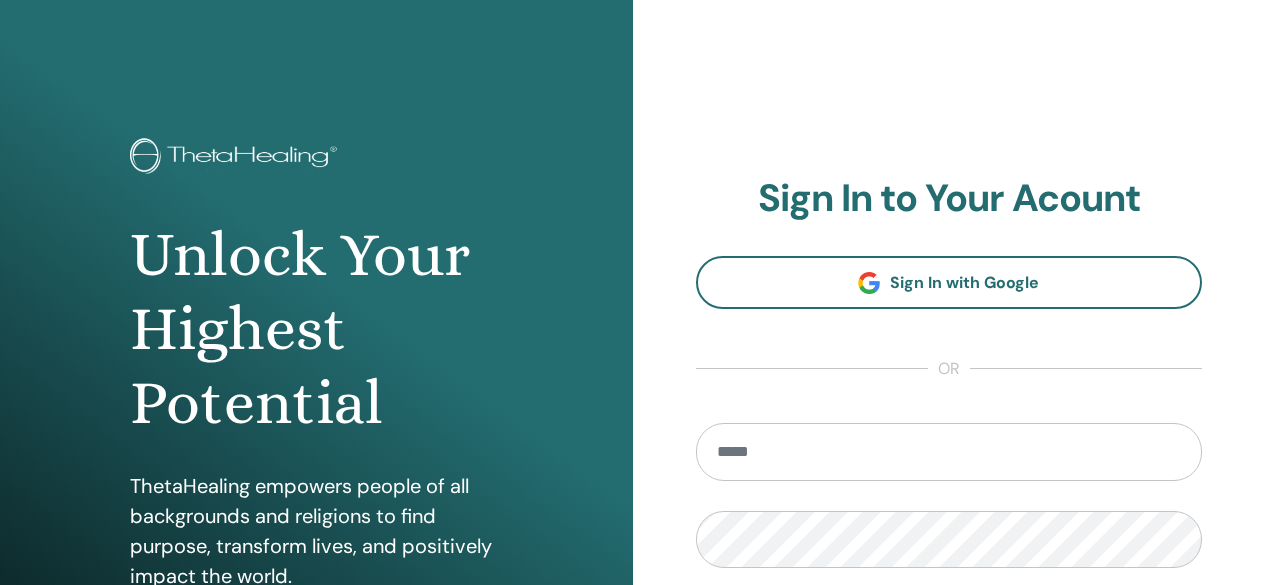 scroll, scrollTop: 0, scrollLeft: 0, axis: both 